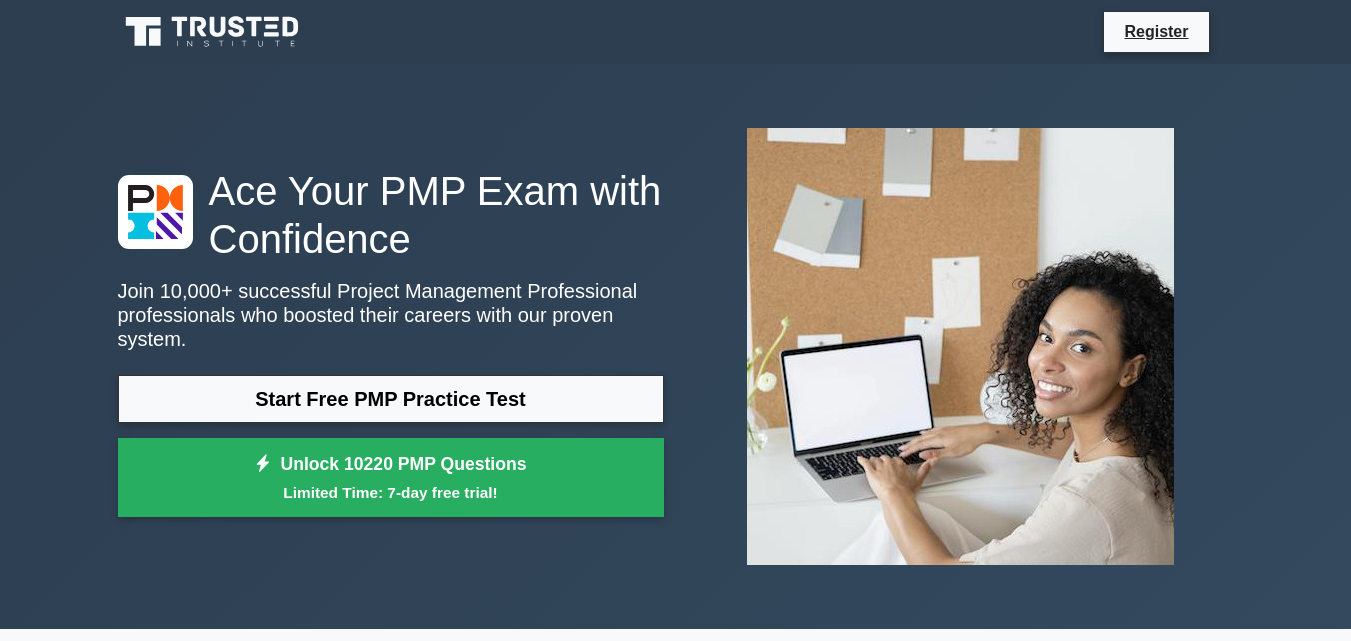 scroll, scrollTop: 0, scrollLeft: 0, axis: both 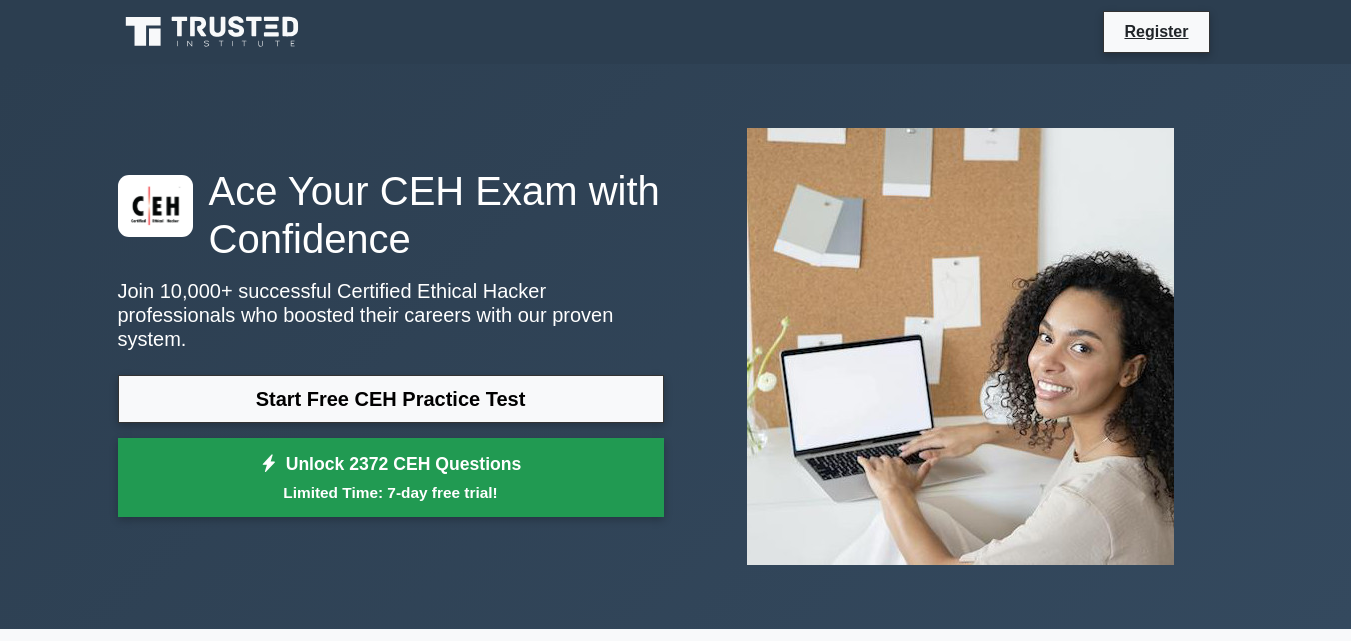 click on "Unlock 2372 CEH Questions
Limited Time: 7-day free trial!" at bounding box center (391, 478) 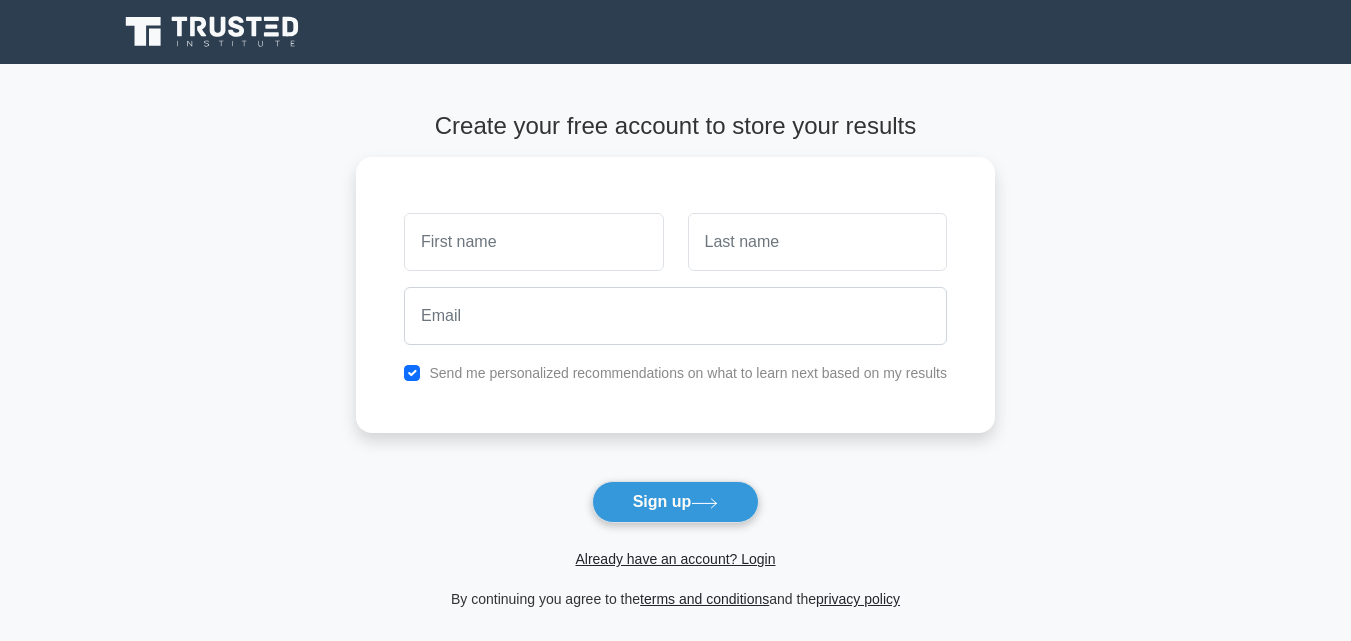 scroll, scrollTop: 0, scrollLeft: 0, axis: both 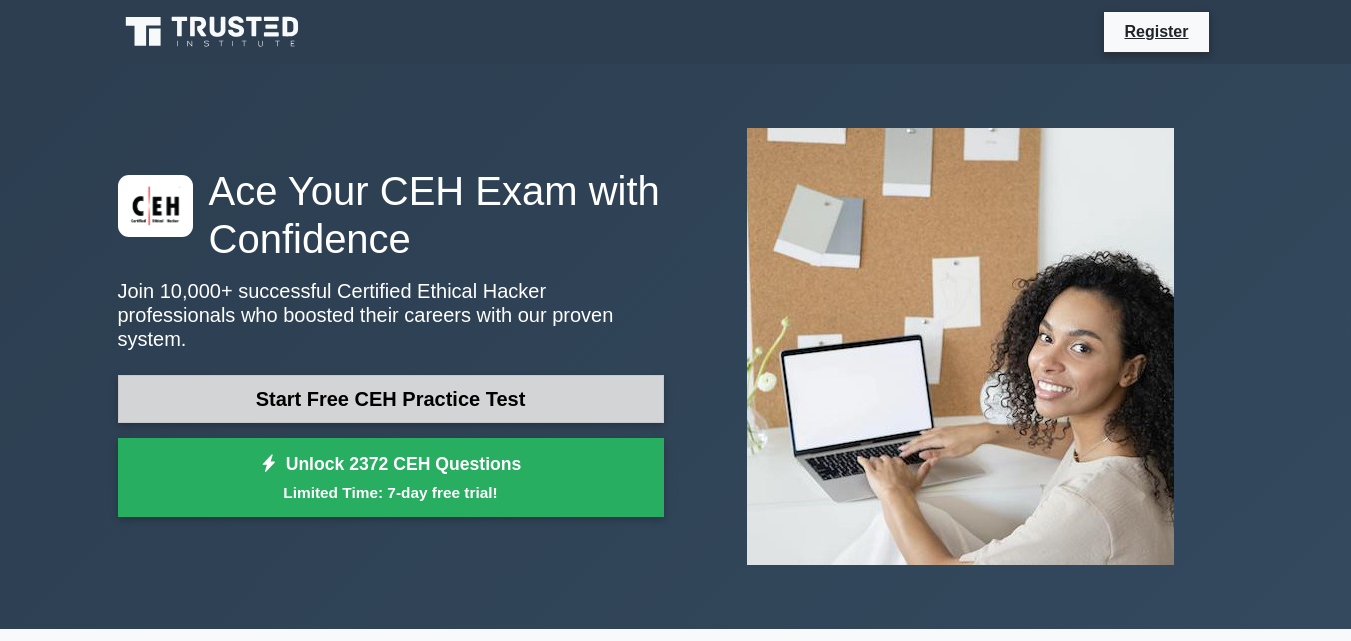 click on "Start Free CEH Practice Test" at bounding box center [391, 399] 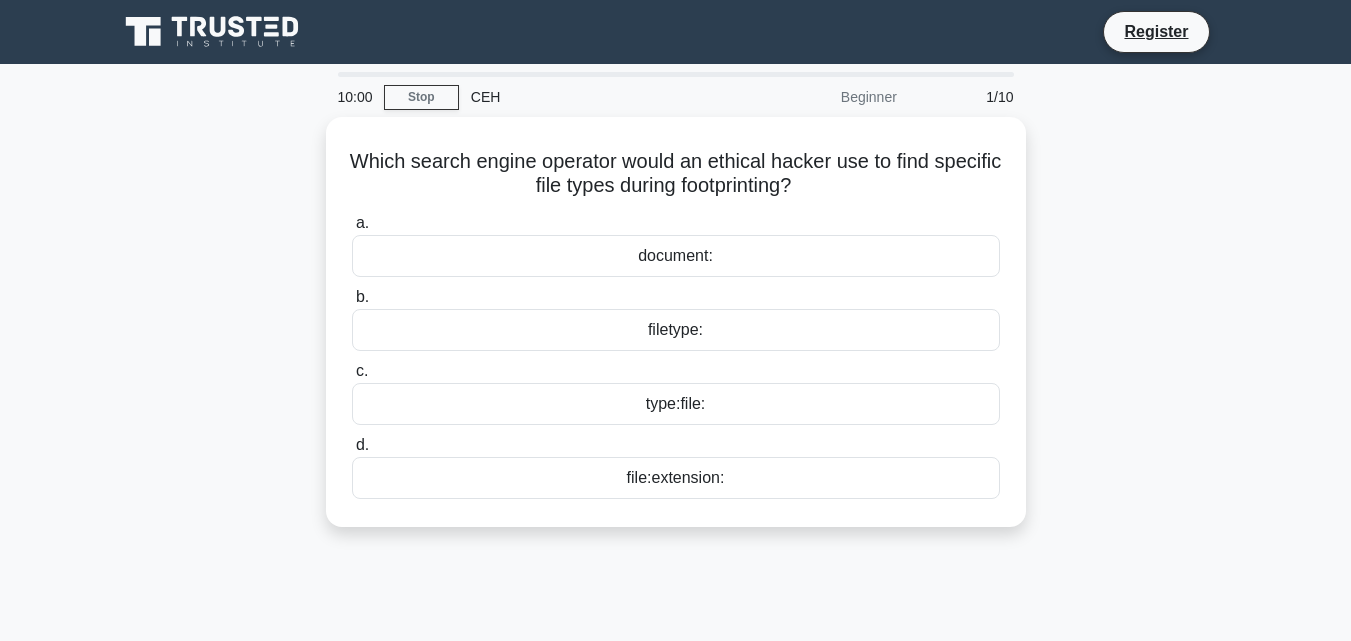 scroll, scrollTop: 0, scrollLeft: 0, axis: both 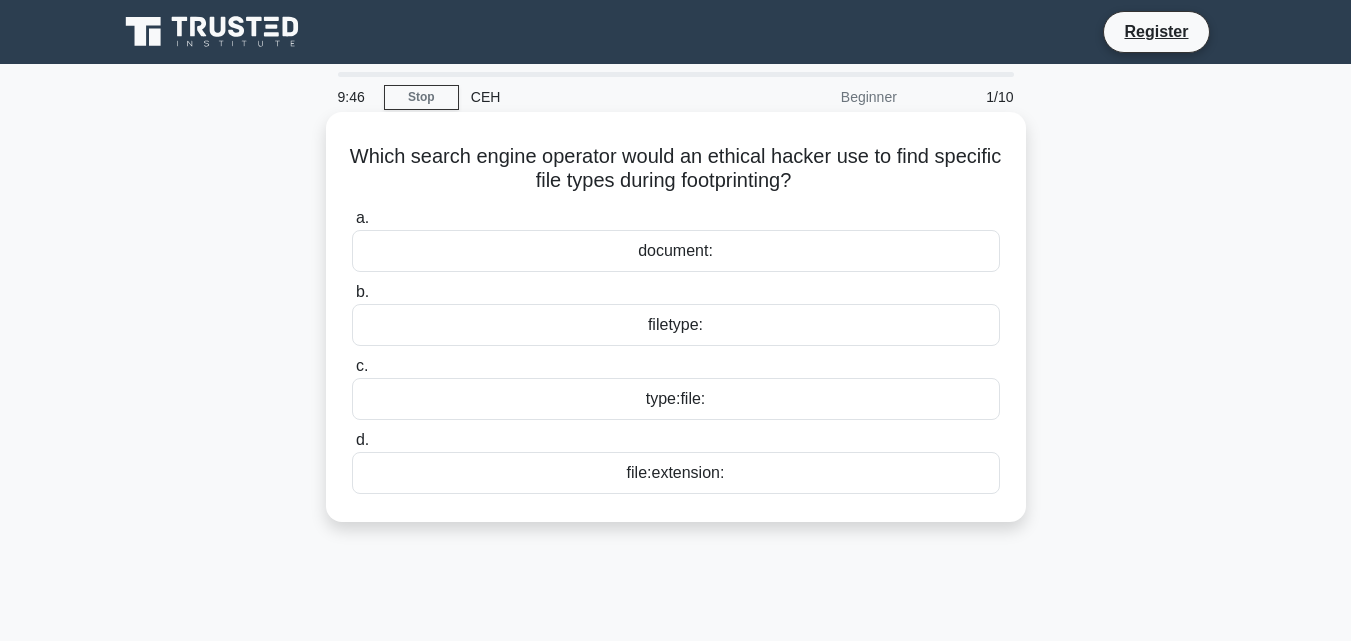 click on "file:extension:" at bounding box center [676, 473] 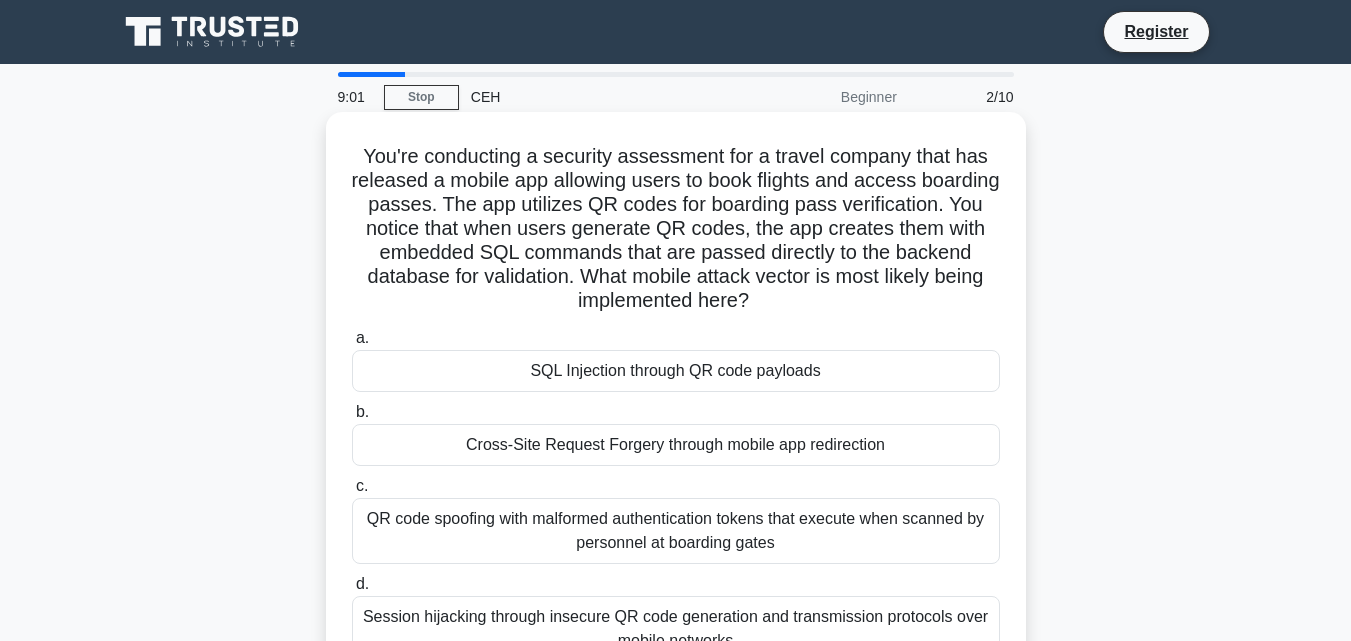 click on "SQL Injection through QR code payloads" at bounding box center [676, 371] 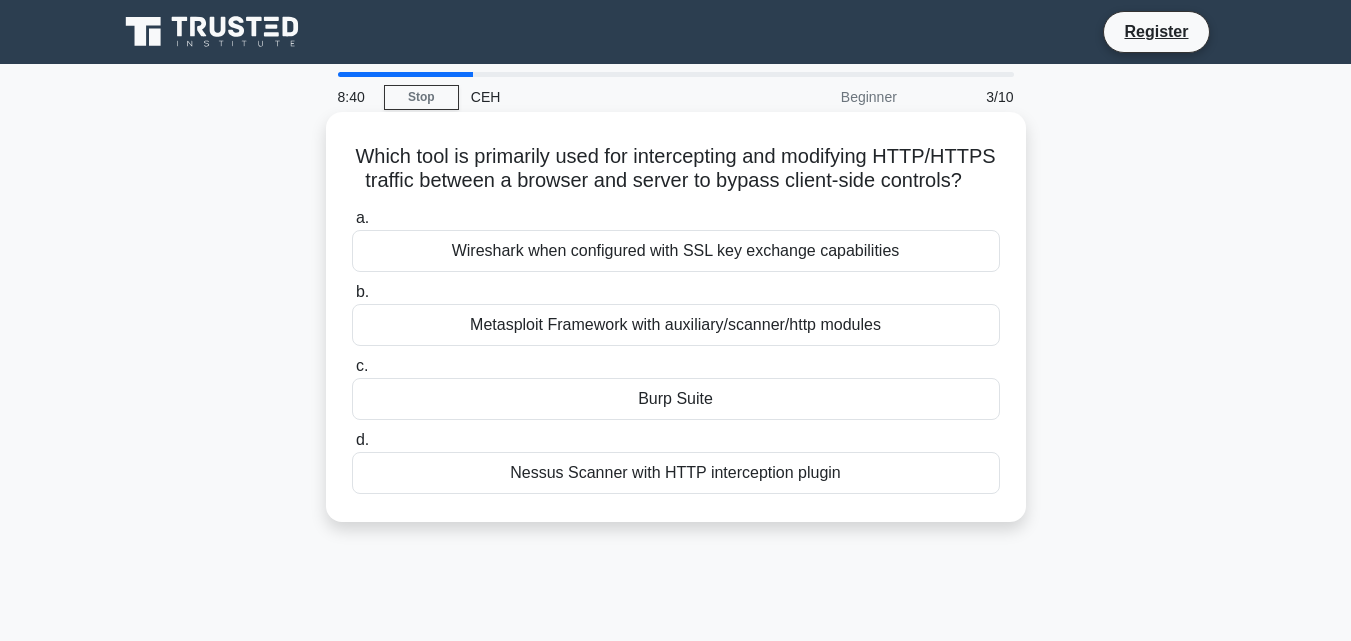 click on "Nessus Scanner with HTTP interception plugin" at bounding box center [676, 473] 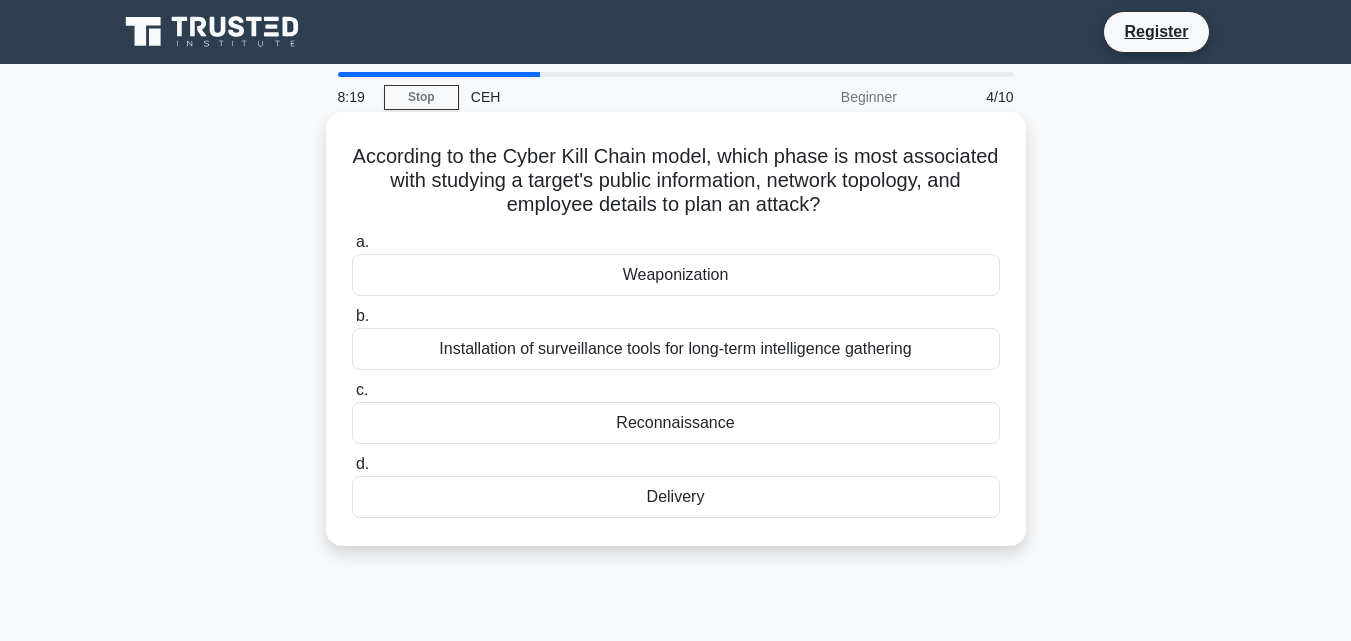 click on "Installation of surveillance tools for long-term intelligence gathering" at bounding box center [676, 349] 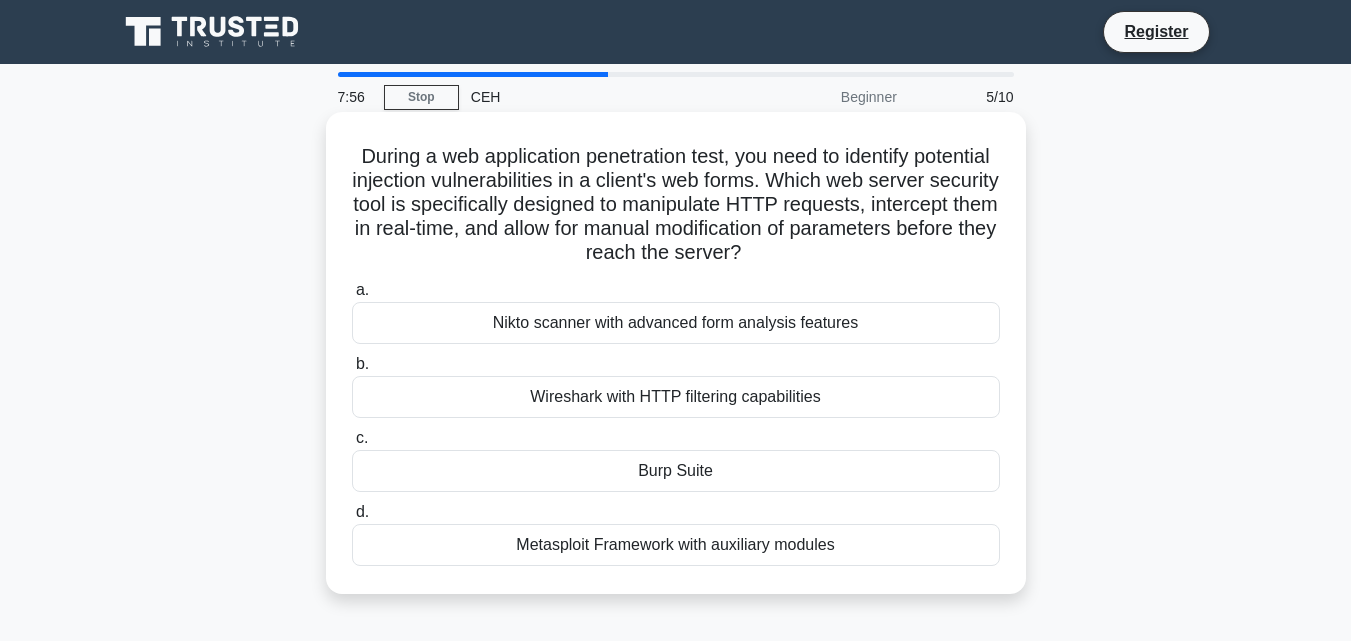 click on "Metasploit Framework with auxiliary modules" at bounding box center [676, 545] 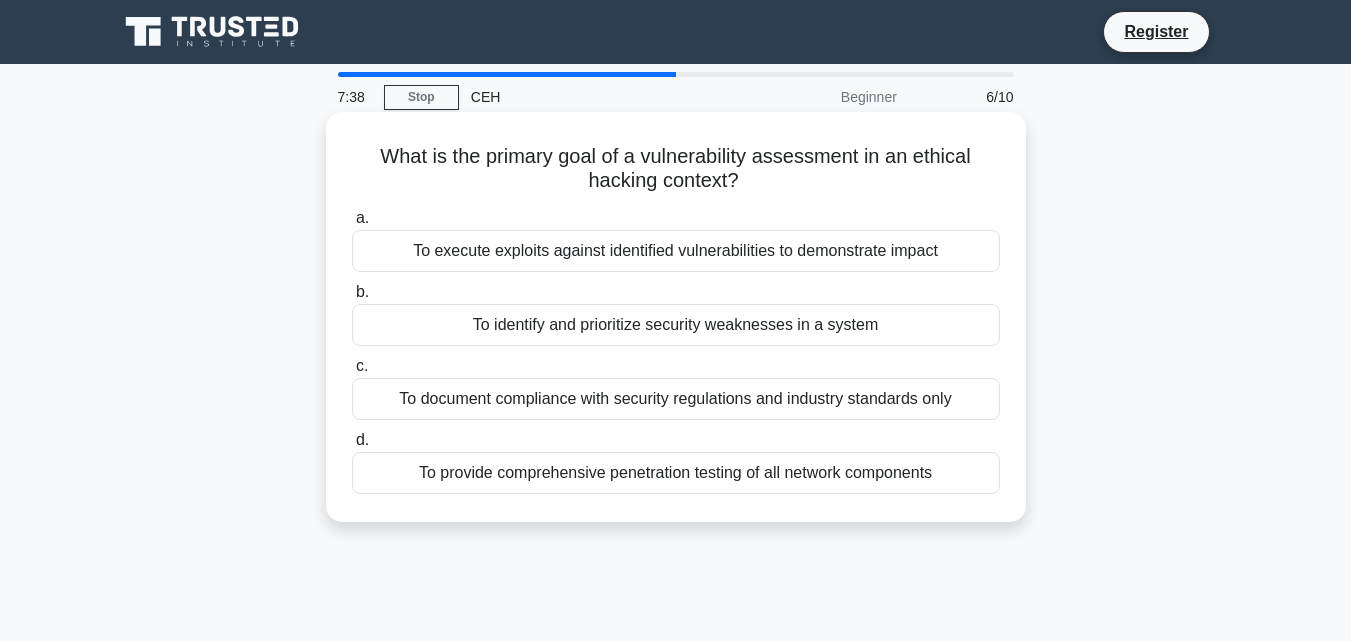 click on "To identify and prioritize security weaknesses in a system" at bounding box center [676, 325] 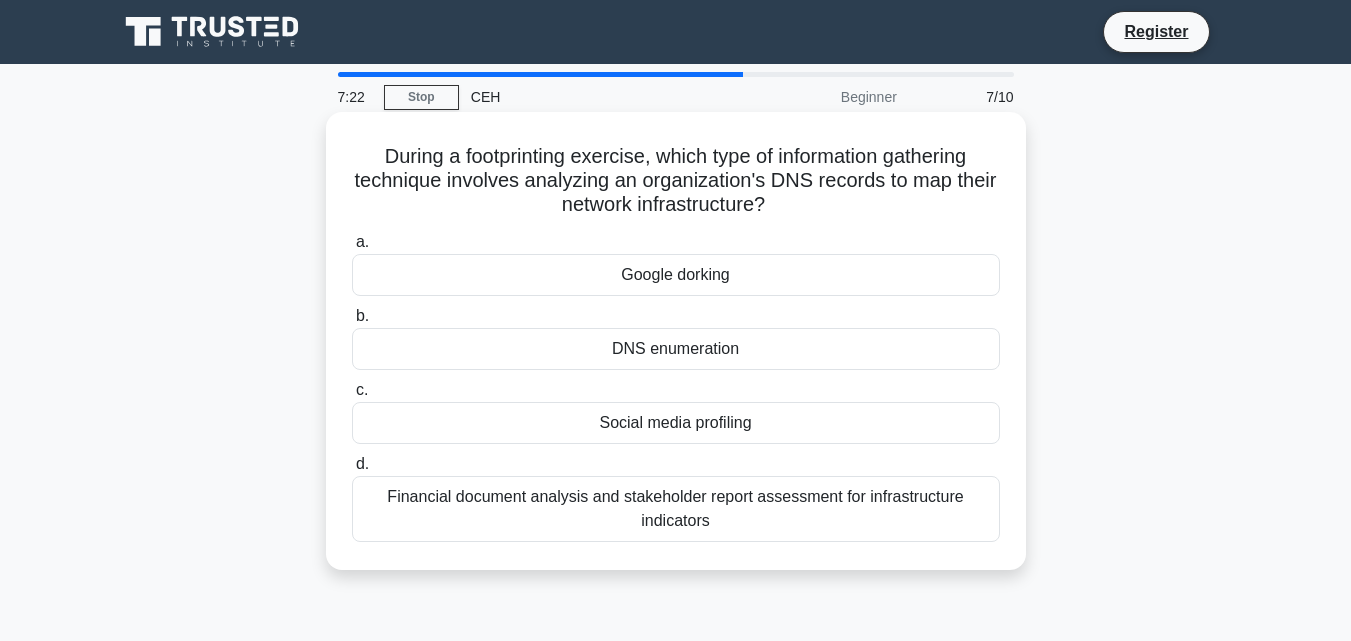 click on "DNS enumeration" at bounding box center [676, 349] 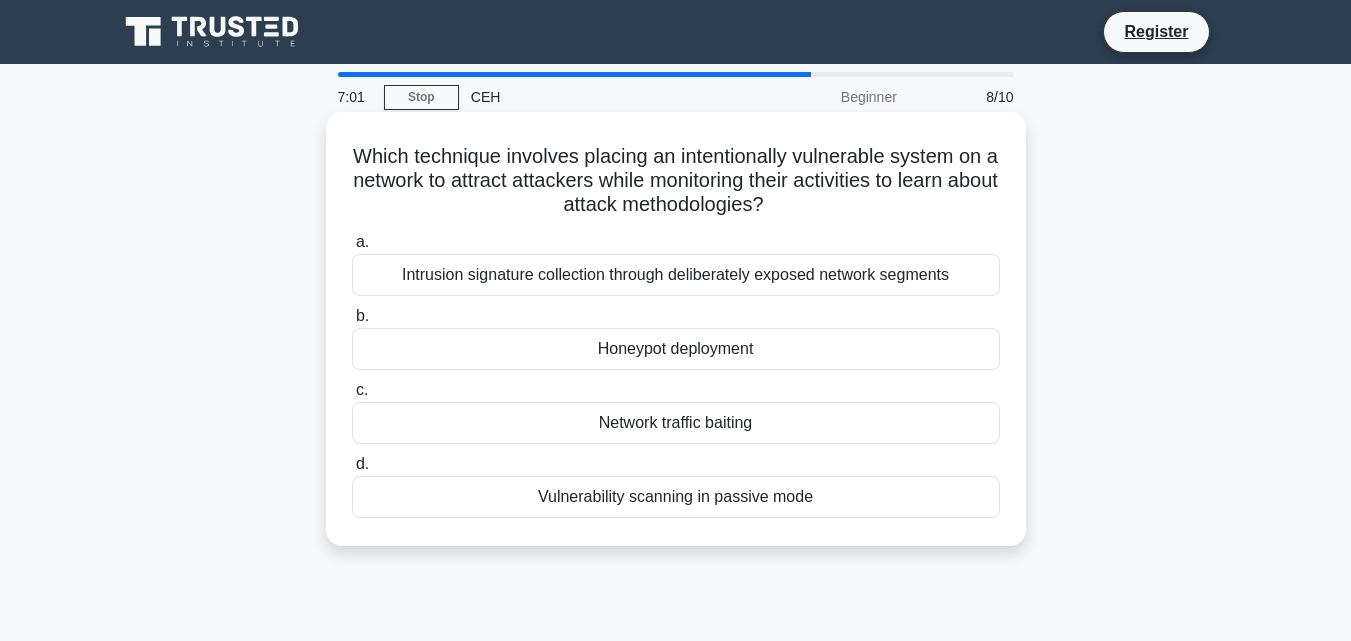 click on "Honeypot deployment" at bounding box center [676, 349] 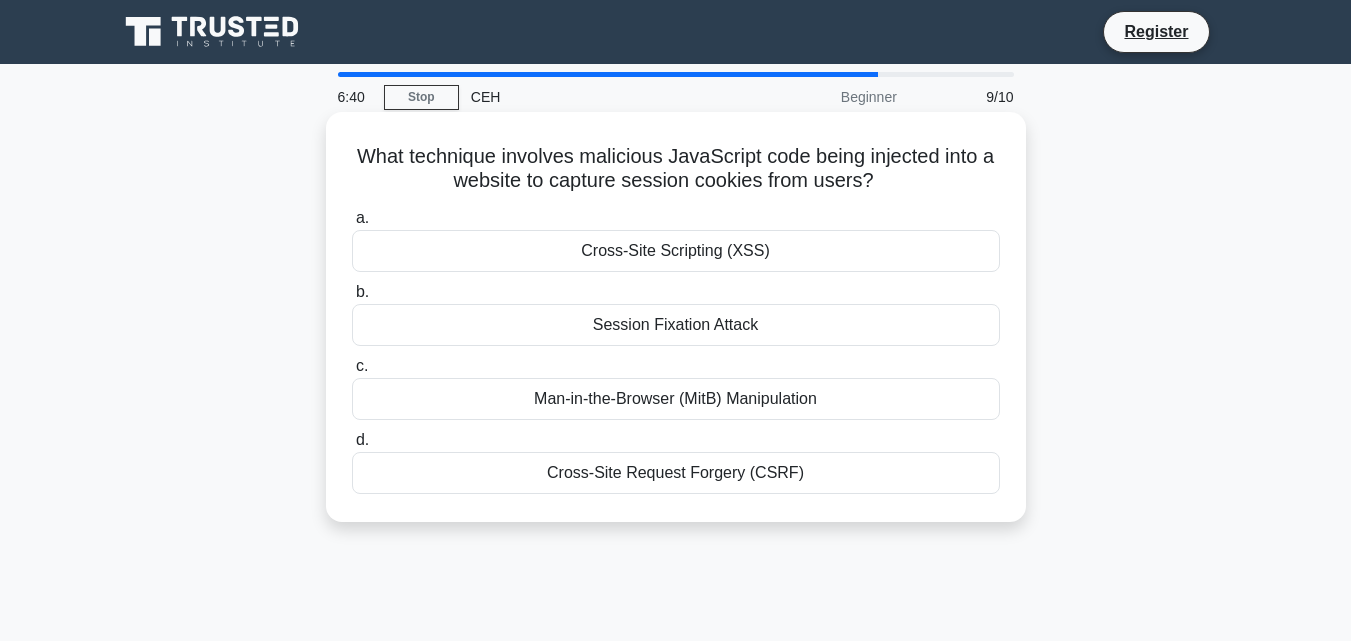 click on "Session Fixation Attack" at bounding box center (676, 325) 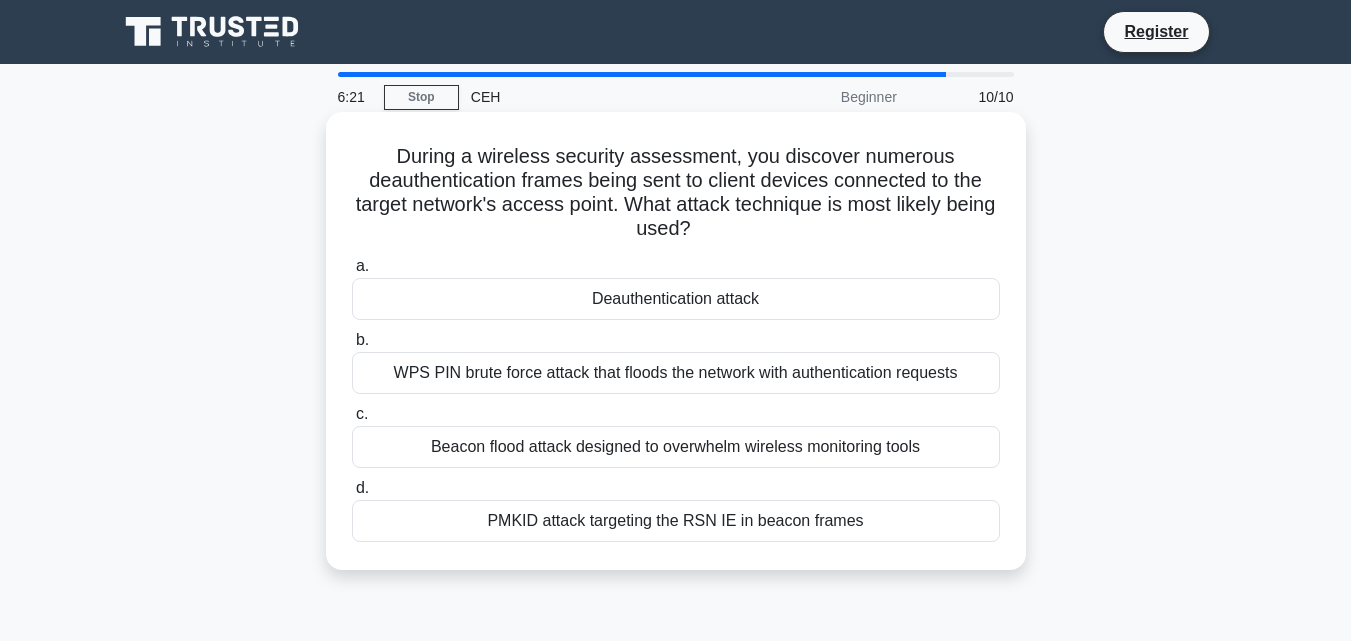 click on "Deauthentication attack" at bounding box center (676, 299) 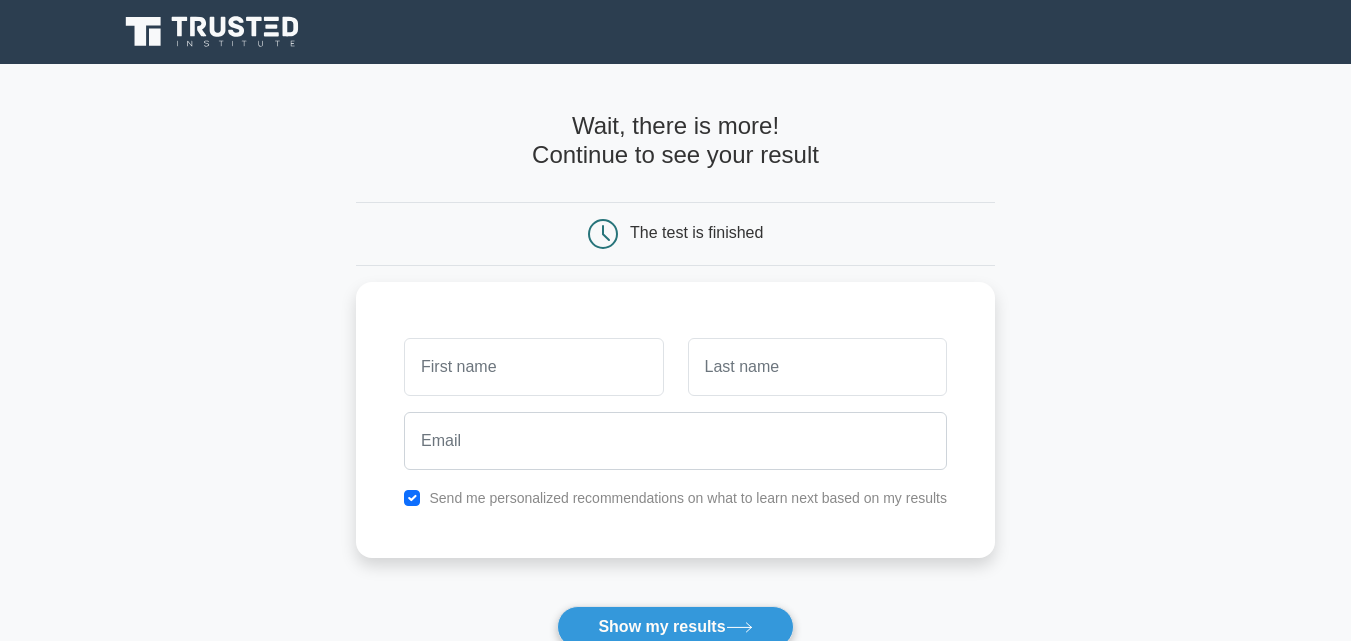 scroll, scrollTop: 0, scrollLeft: 0, axis: both 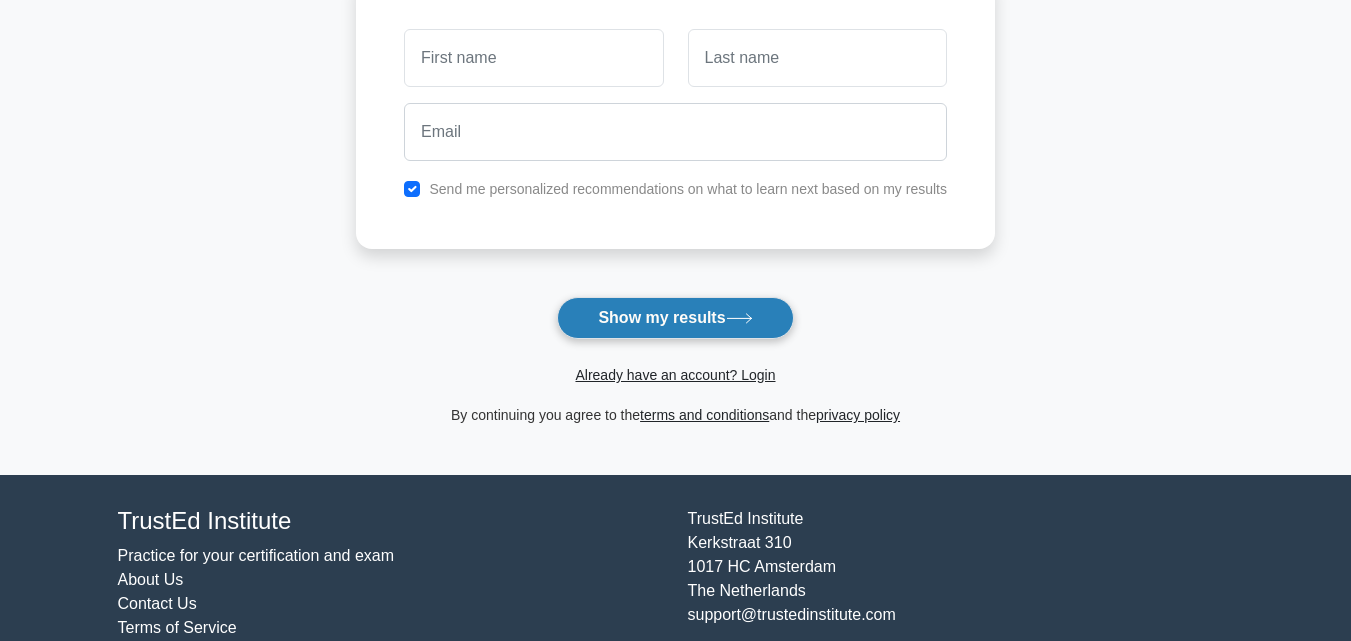 click on "Show my results" at bounding box center (675, 318) 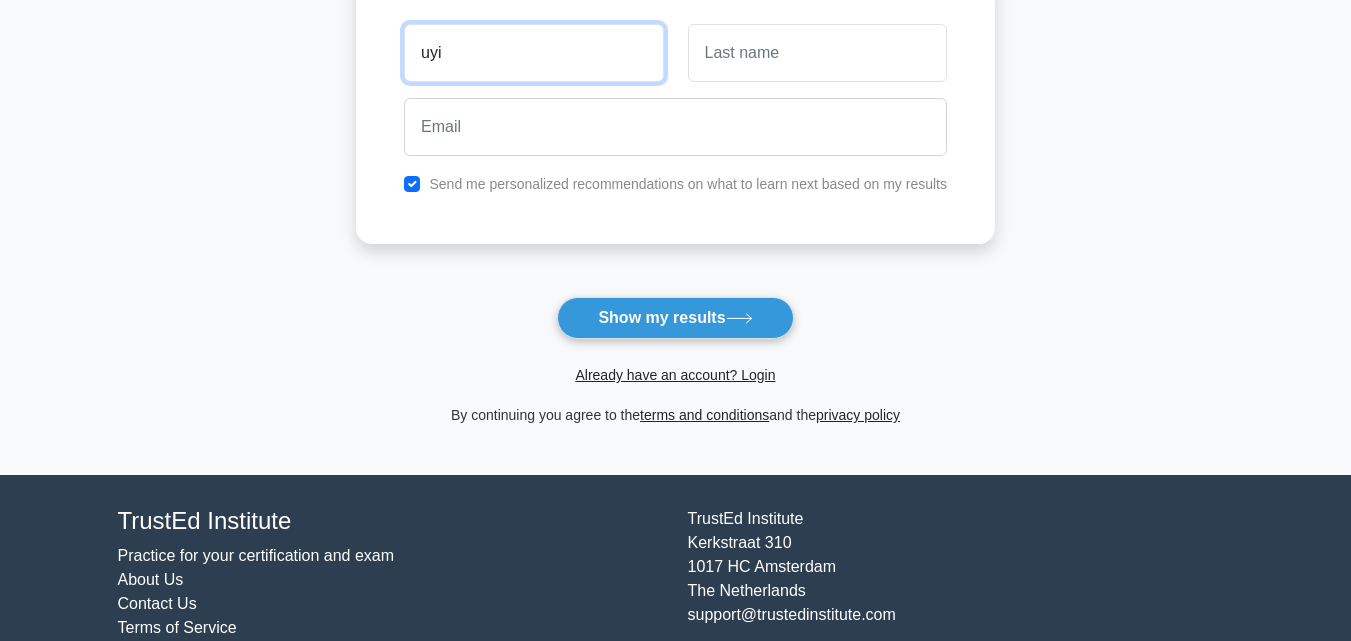 type on "uyi" 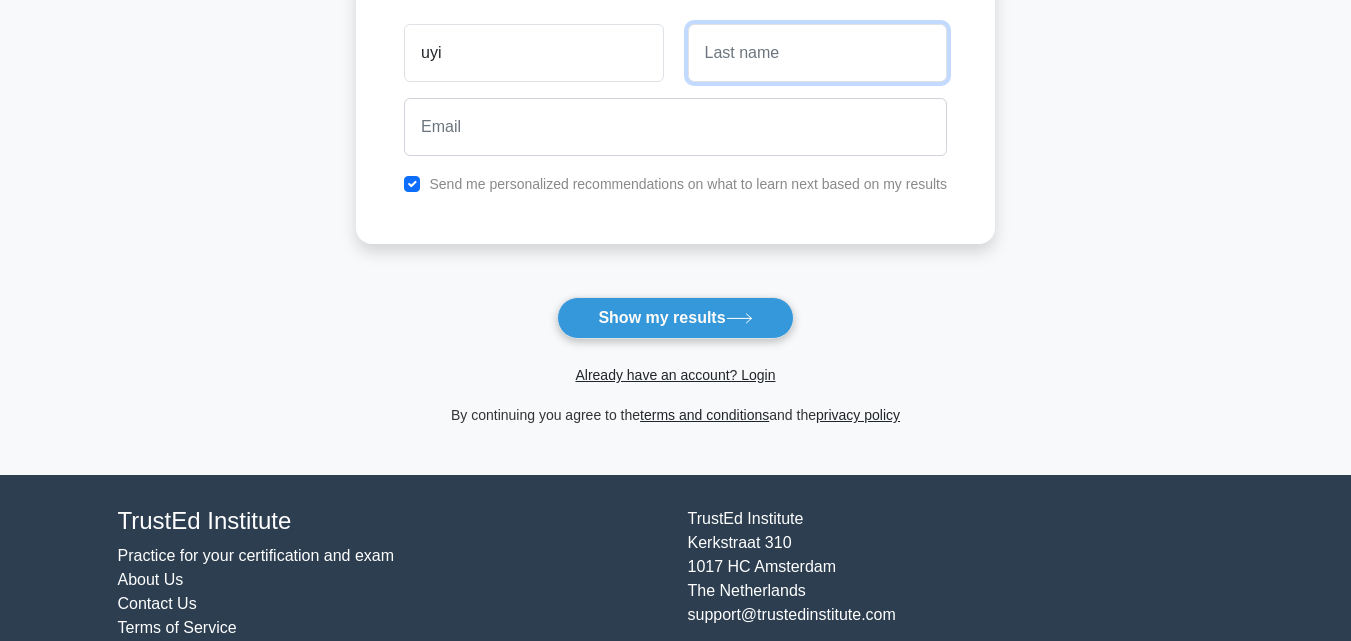 click at bounding box center [817, 53] 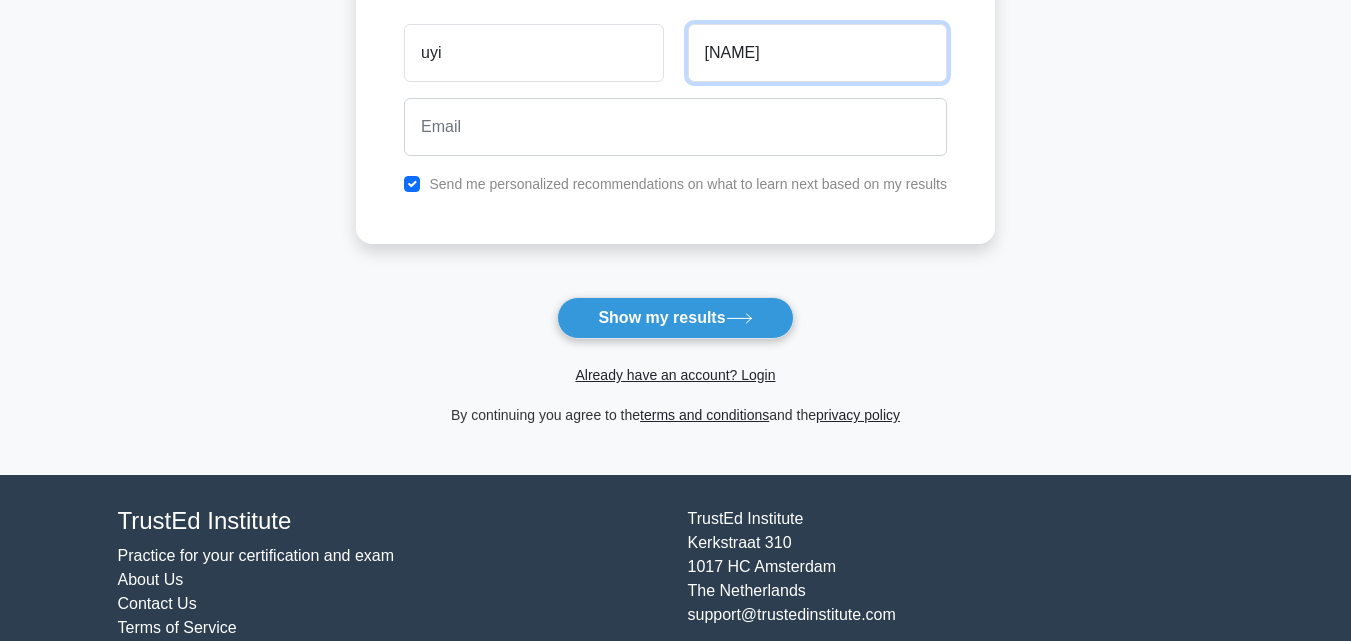 type on "igho" 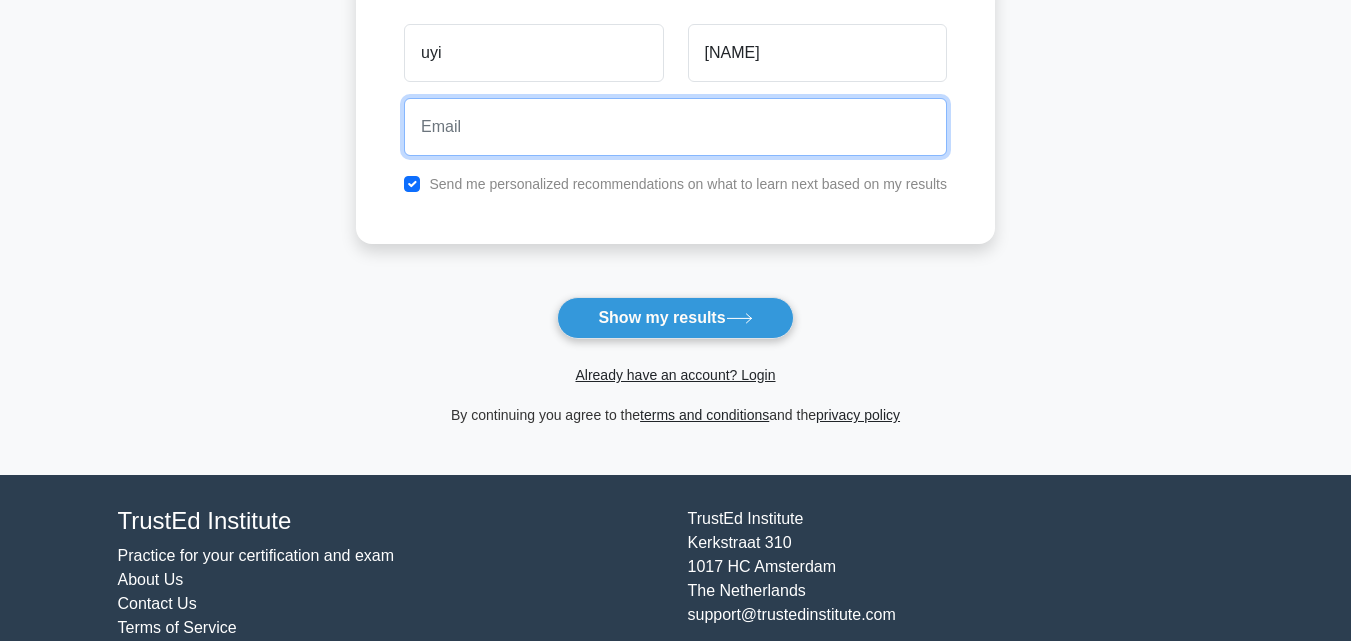 click at bounding box center (675, 127) 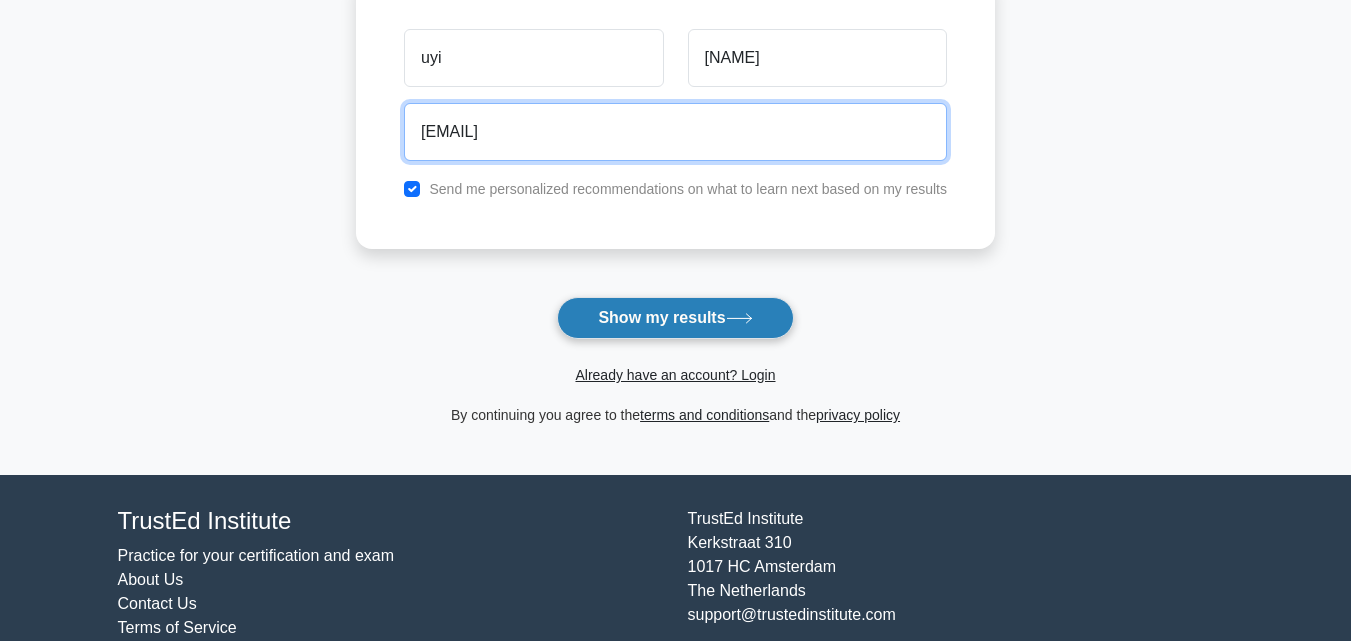 type on "guighodaro@gmail.com" 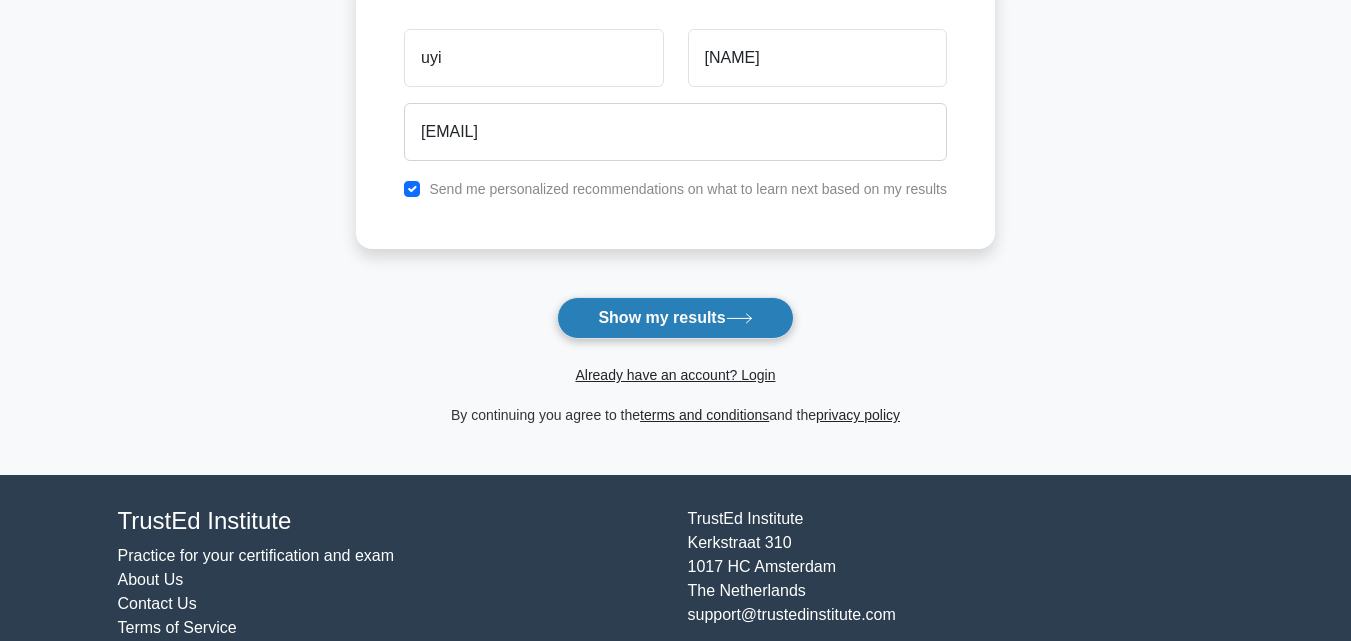 click on "Show my results" at bounding box center [675, 318] 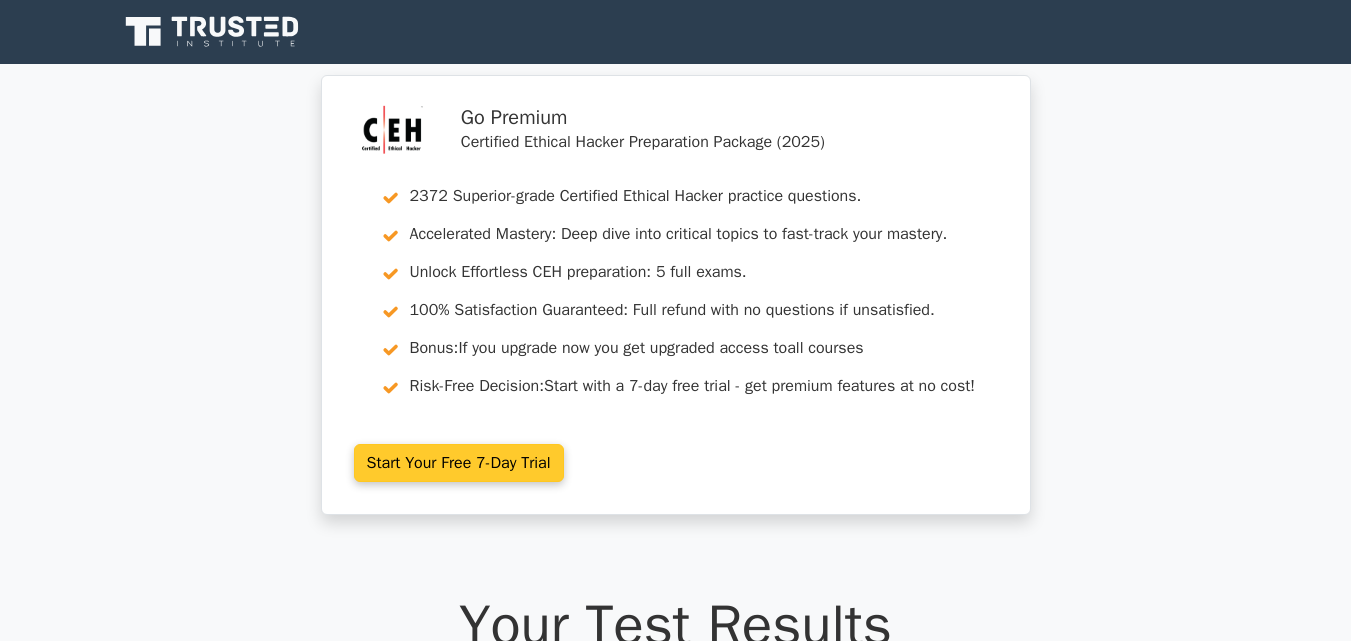 scroll, scrollTop: 0, scrollLeft: 0, axis: both 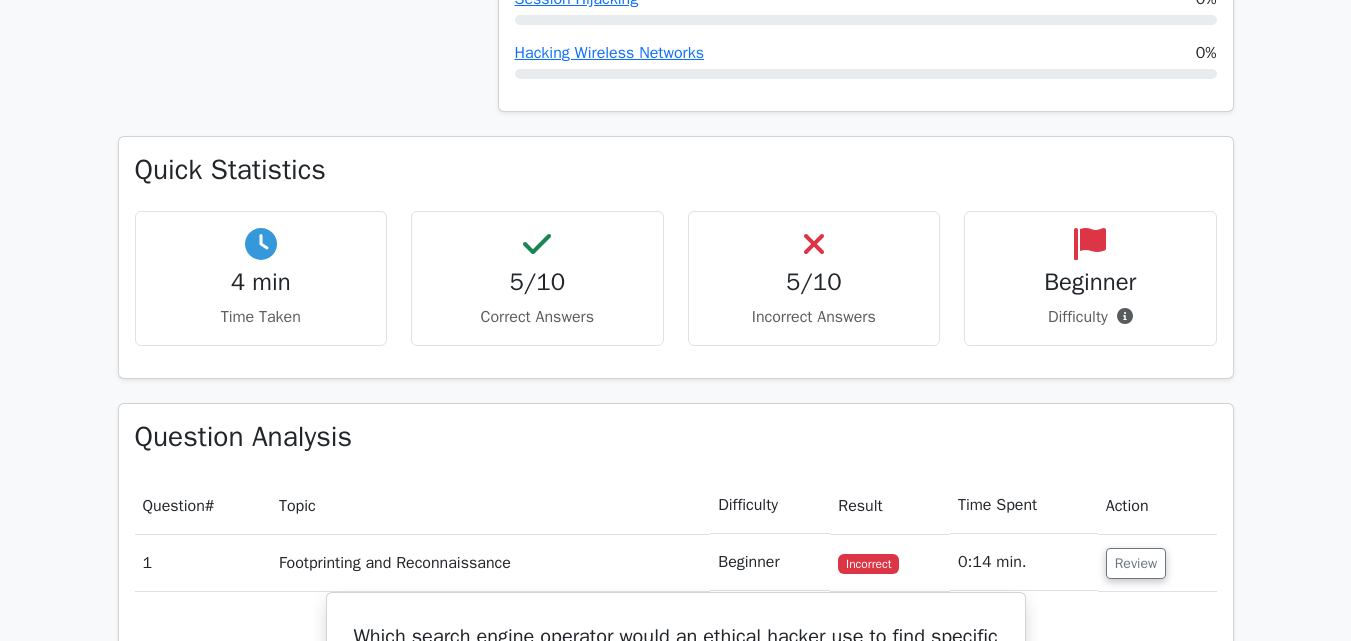 drag, startPoint x: 1360, startPoint y: 159, endPoint x: 1365, endPoint y: 246, distance: 87.14356 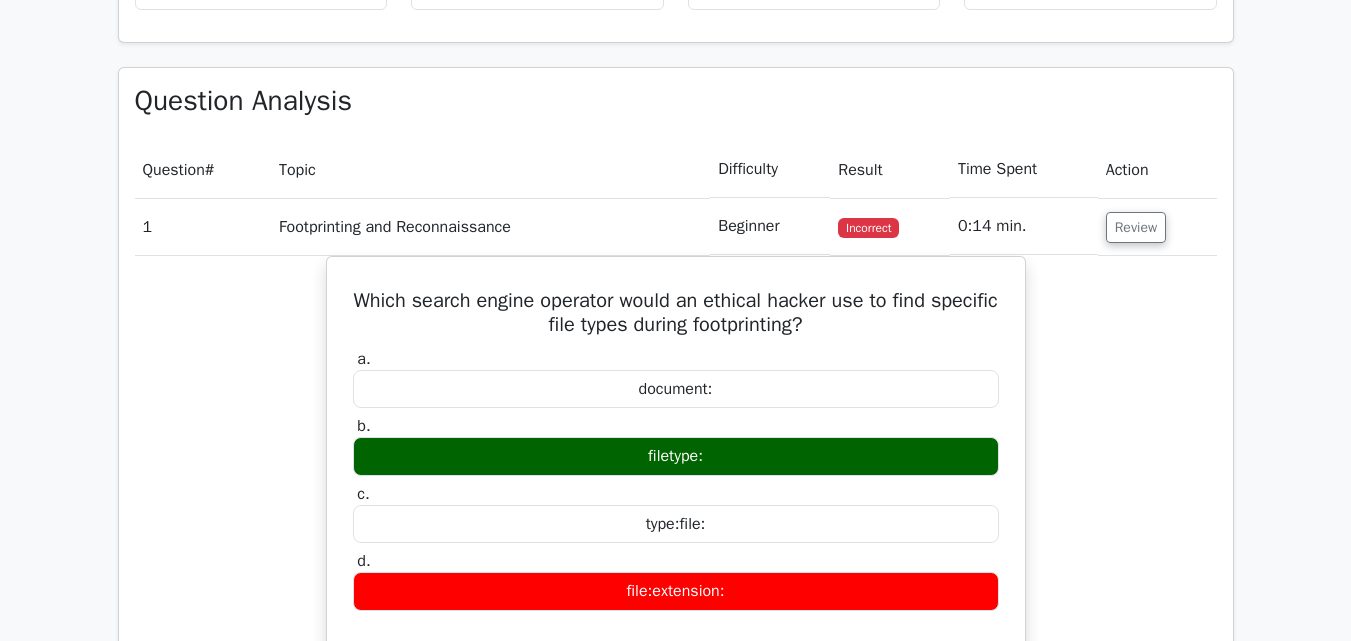 scroll, scrollTop: 1604, scrollLeft: 0, axis: vertical 